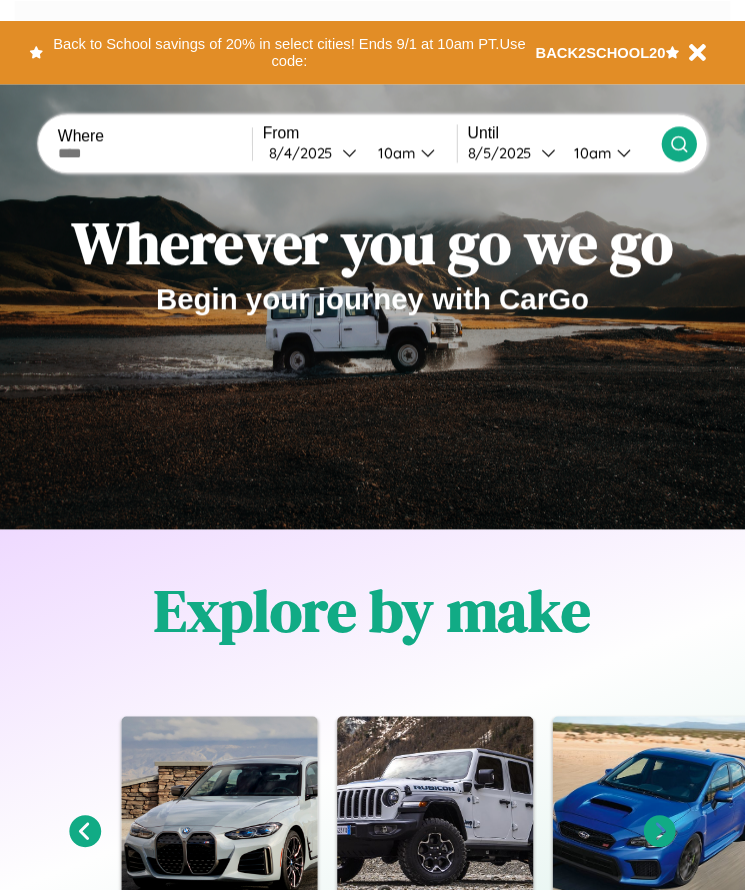 scroll, scrollTop: 0, scrollLeft: 0, axis: both 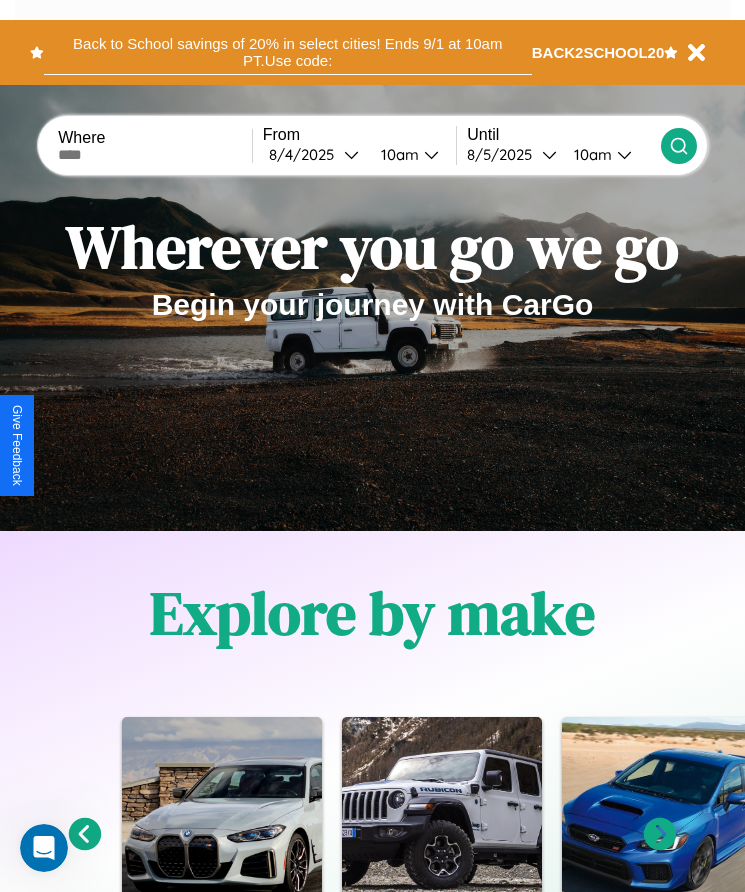 click on "Back to School savings of 20% in select cities! Ends 9/1 at 10am PT.  Use code:" at bounding box center [288, 52] 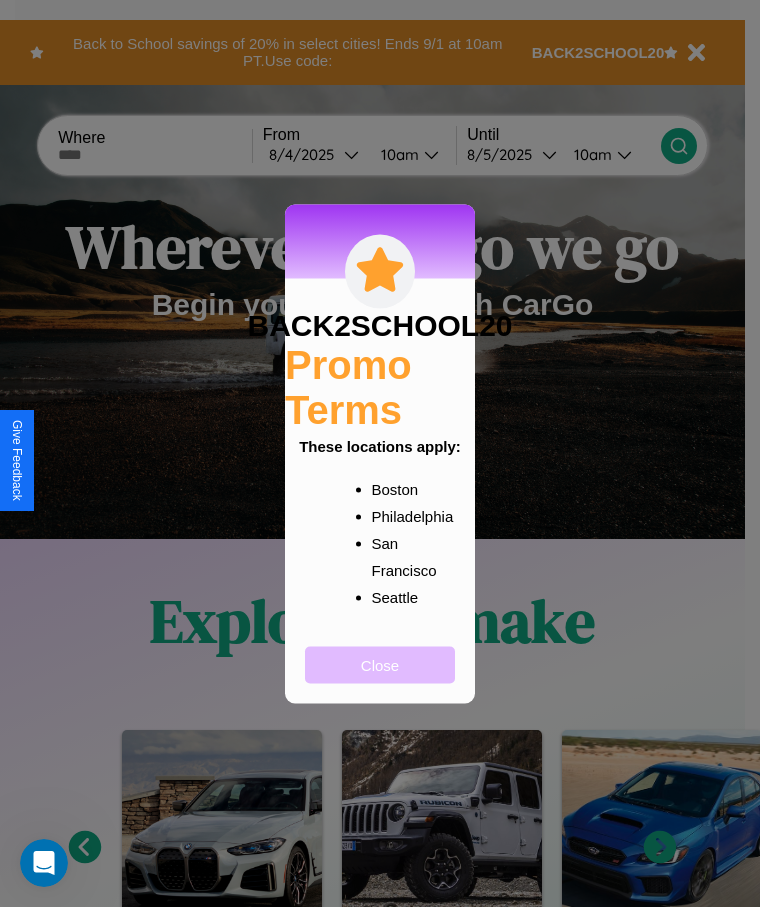 click on "Close" at bounding box center (380, 664) 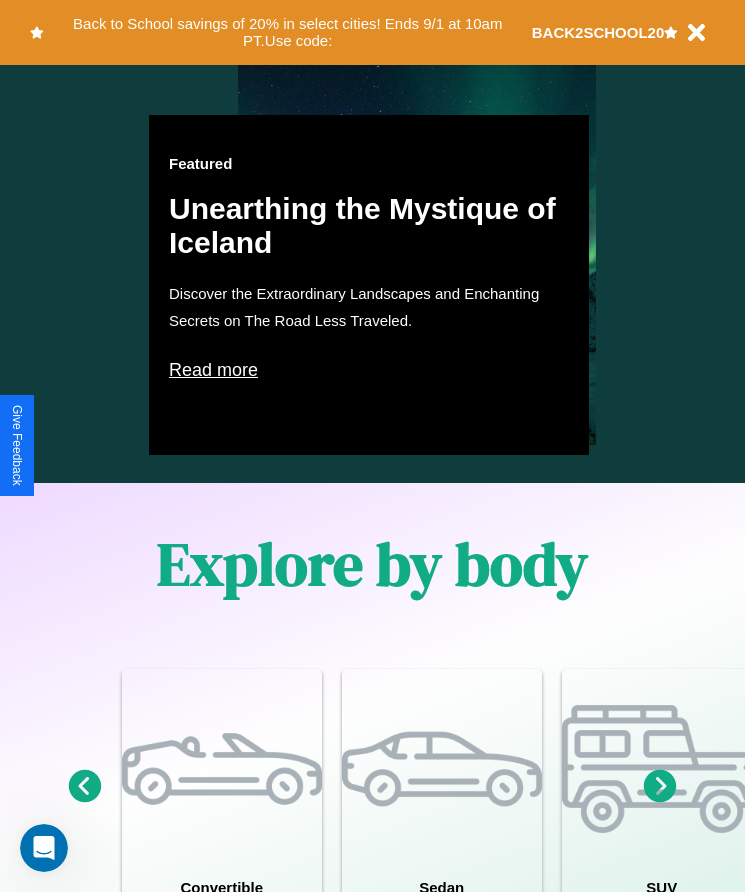 scroll, scrollTop: 1527, scrollLeft: 0, axis: vertical 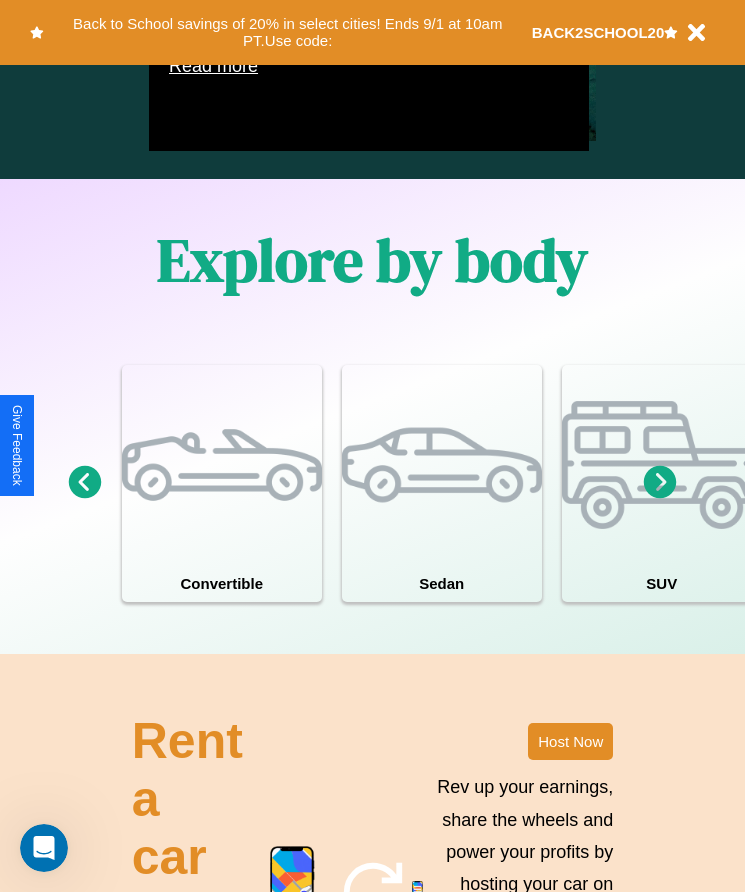 click 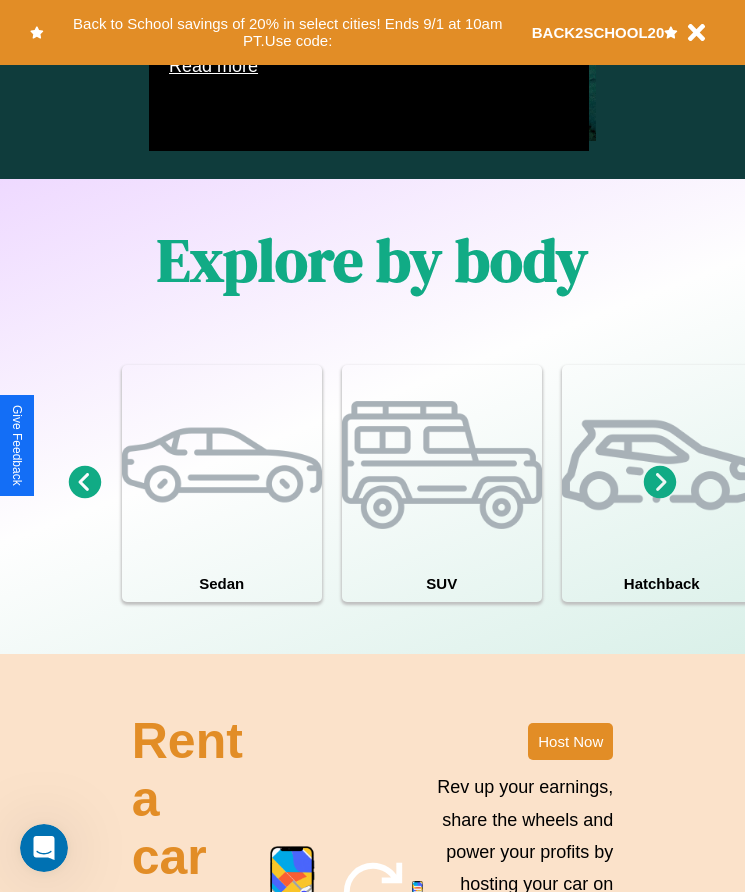 click 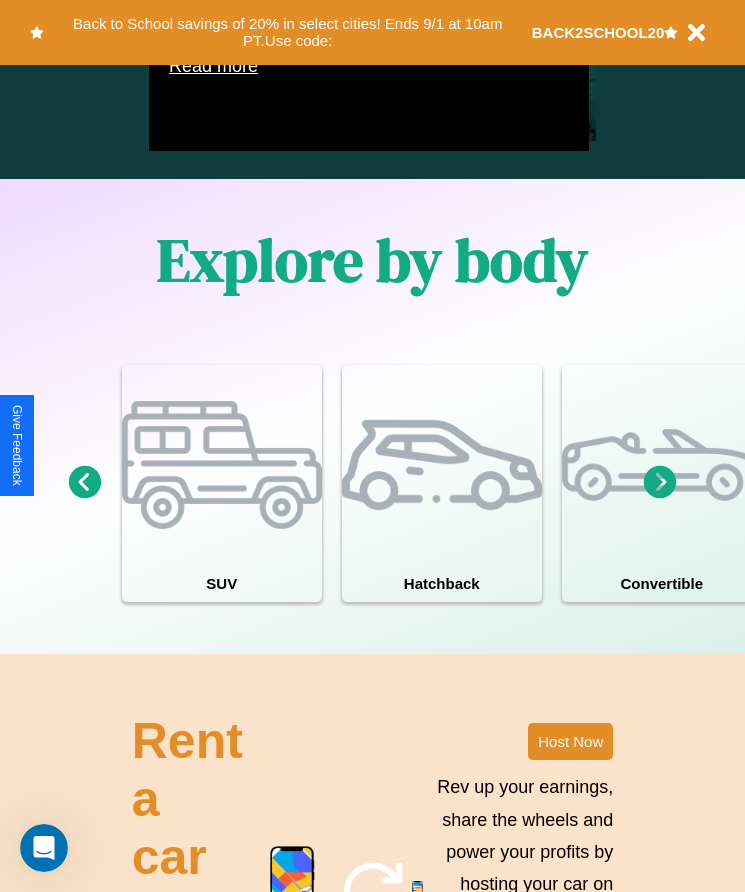 click 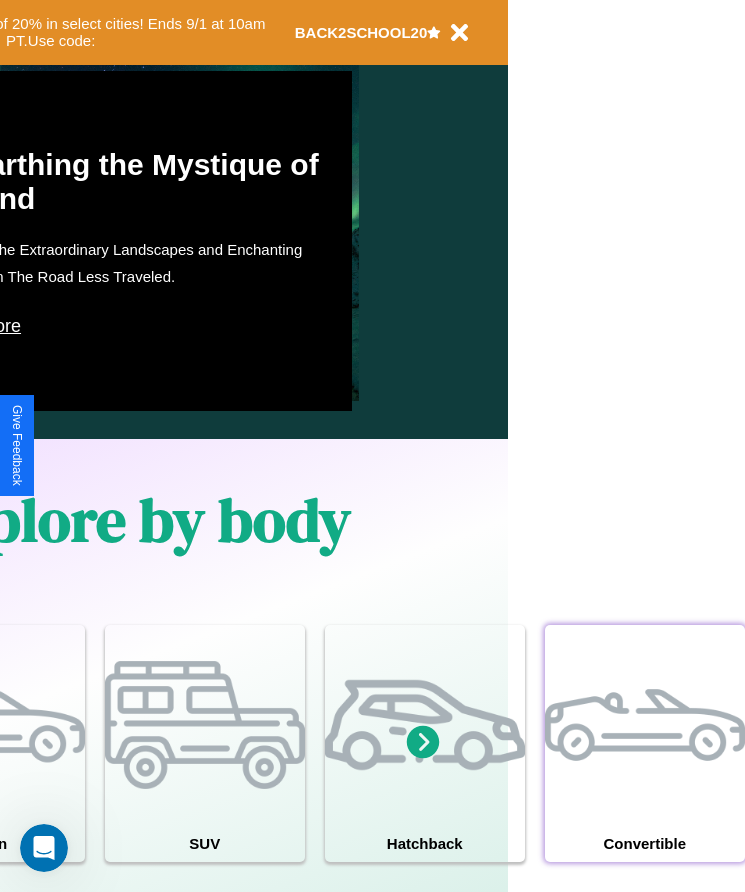 click at bounding box center [645, 725] 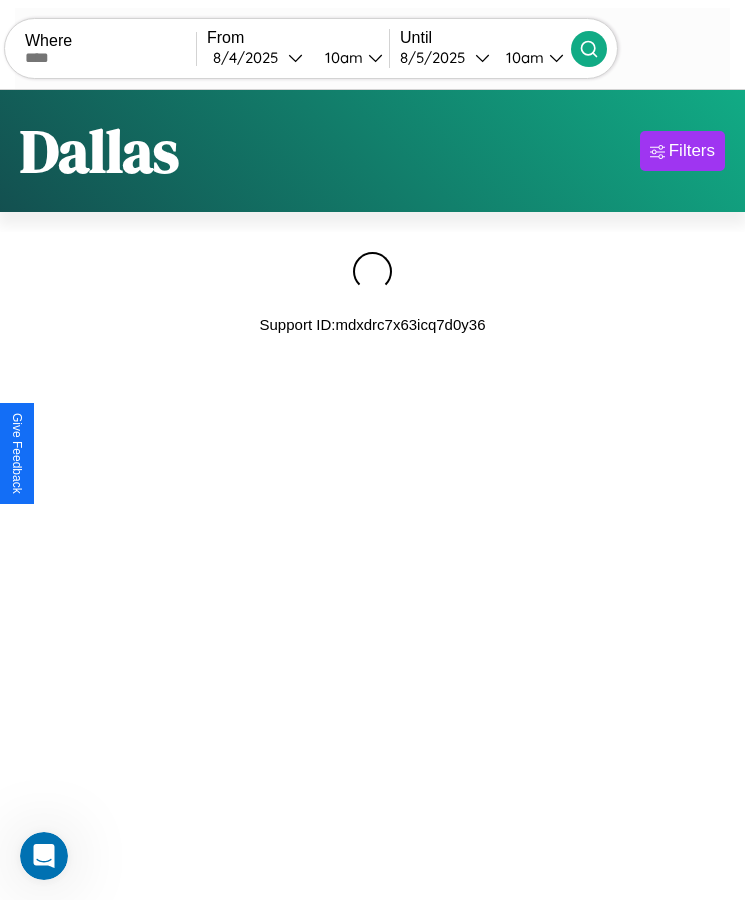scroll, scrollTop: 0, scrollLeft: 0, axis: both 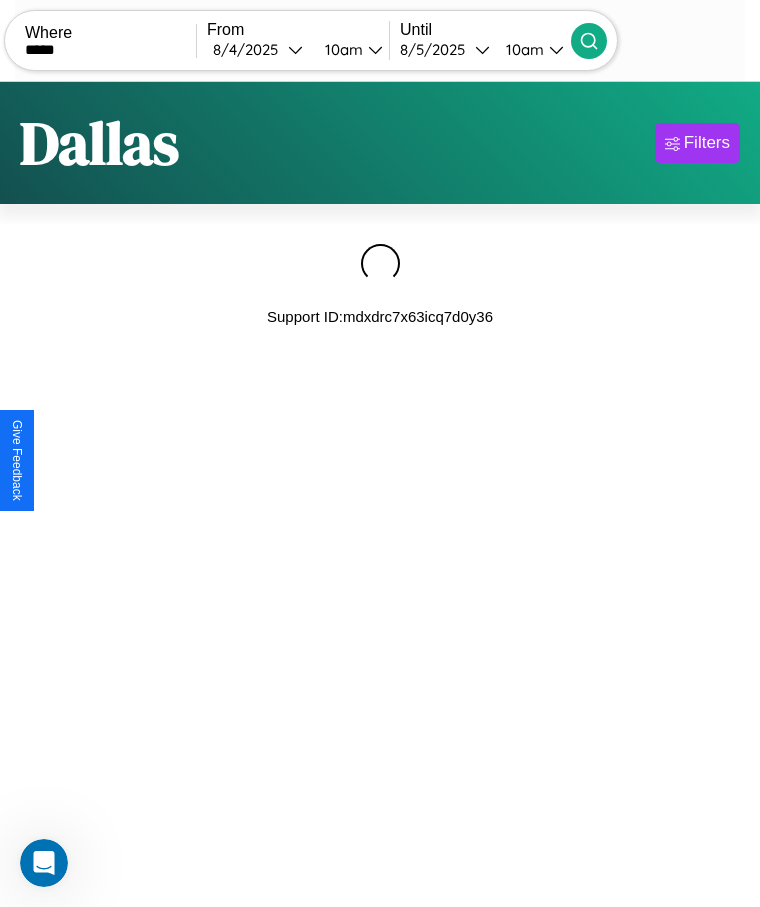 type on "*****" 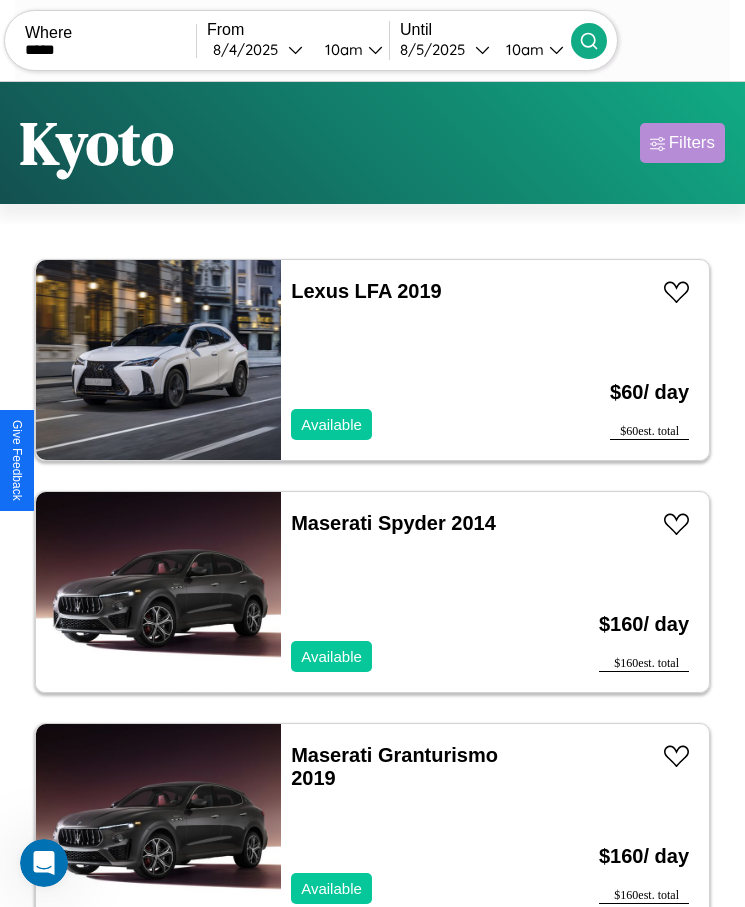 click on "Filters" at bounding box center [692, 143] 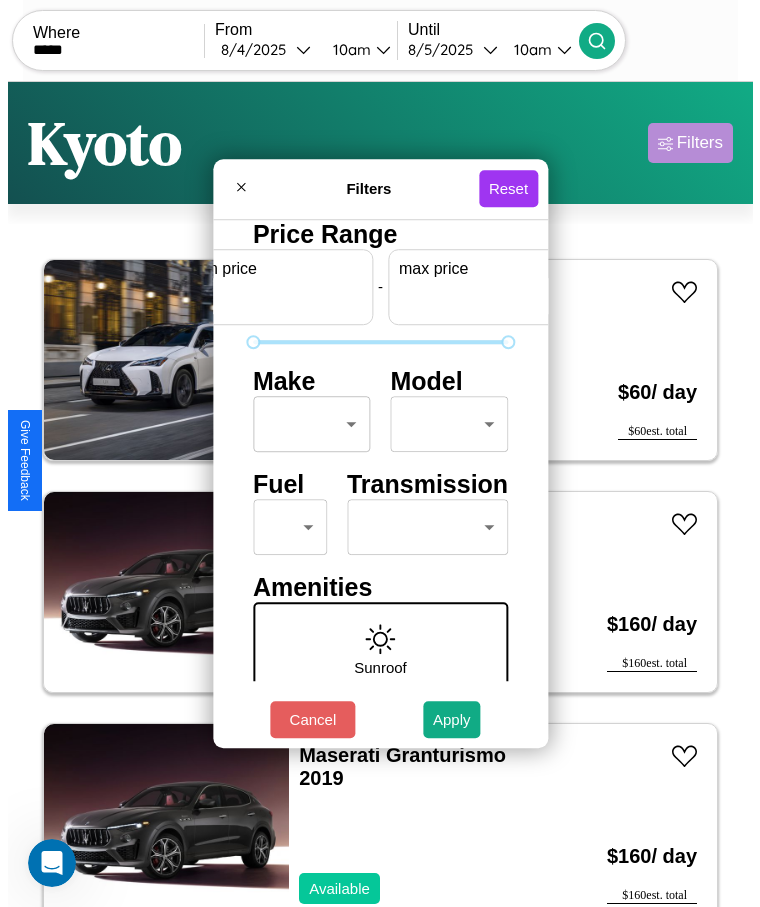 scroll, scrollTop: 0, scrollLeft: 74, axis: horizontal 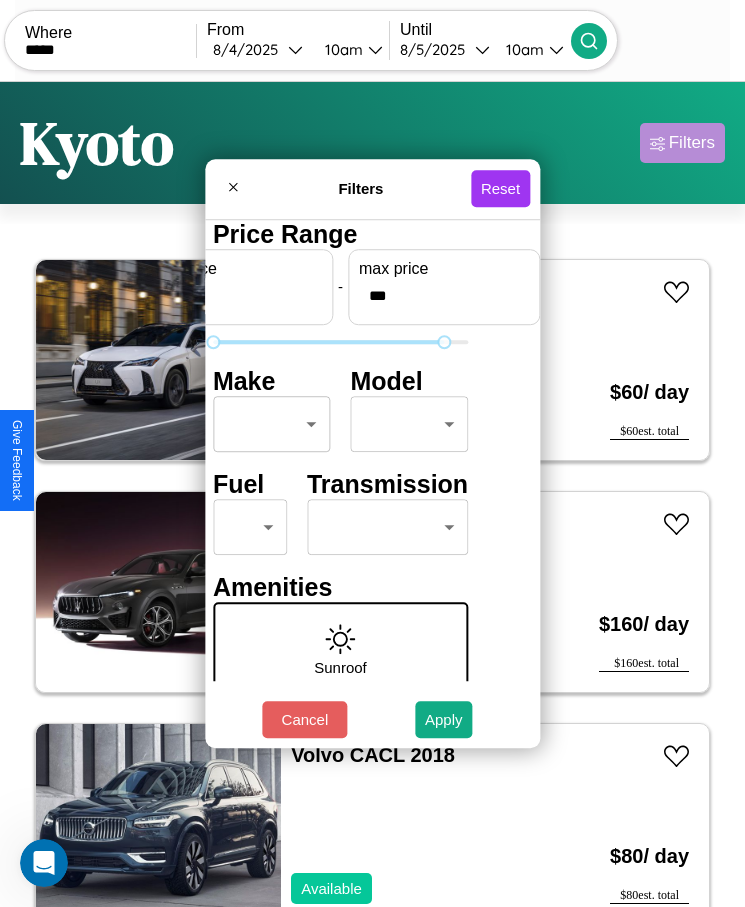 type on "***" 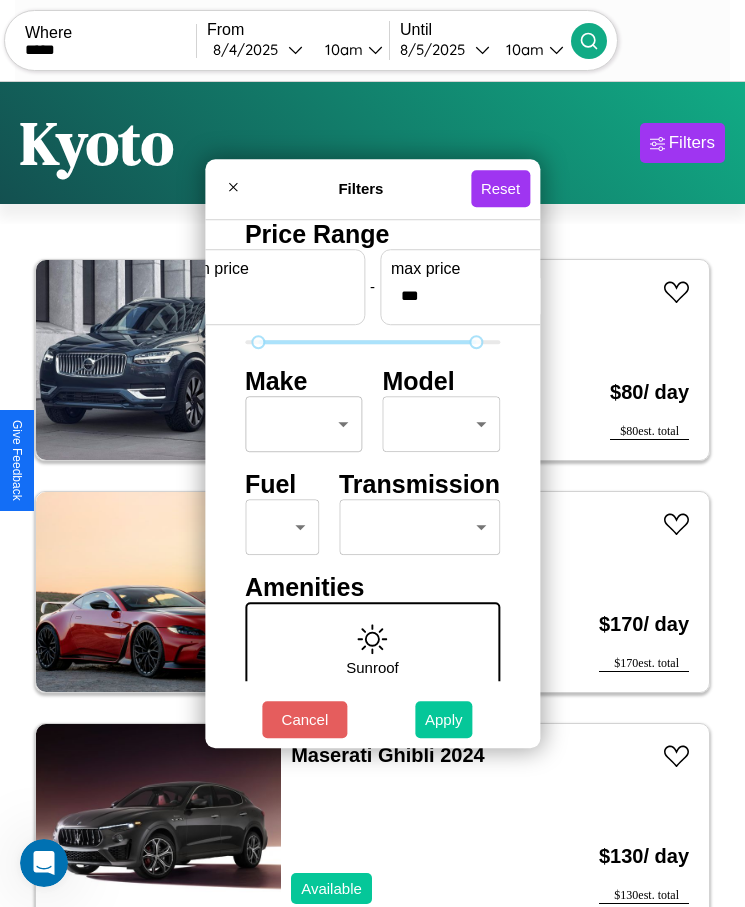type on "**" 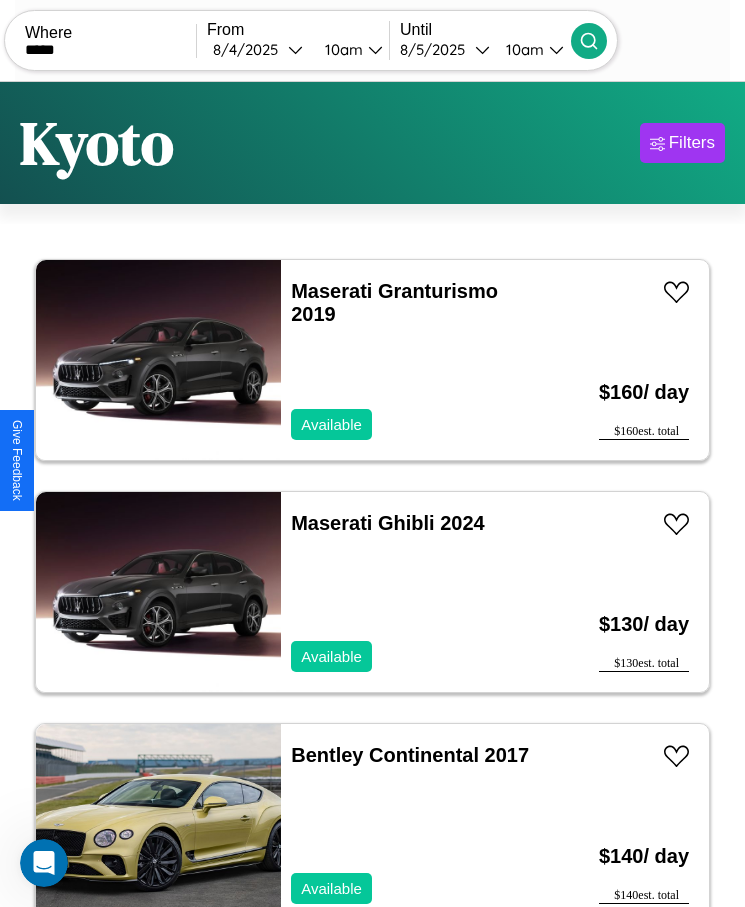 scroll, scrollTop: 50, scrollLeft: 0, axis: vertical 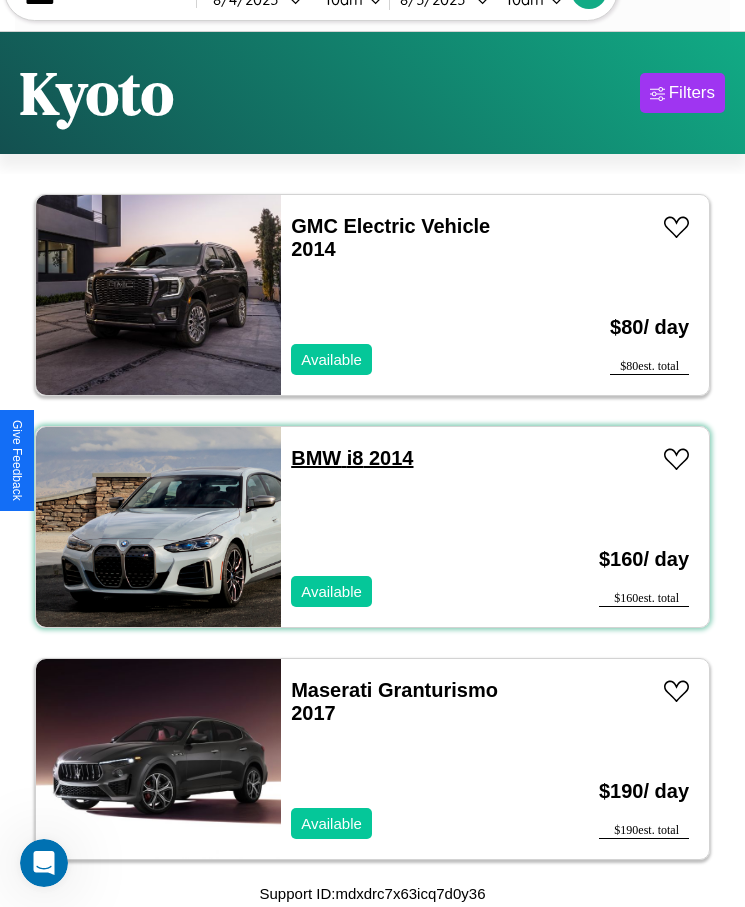 click on "BMW   i8   2014" at bounding box center [352, 458] 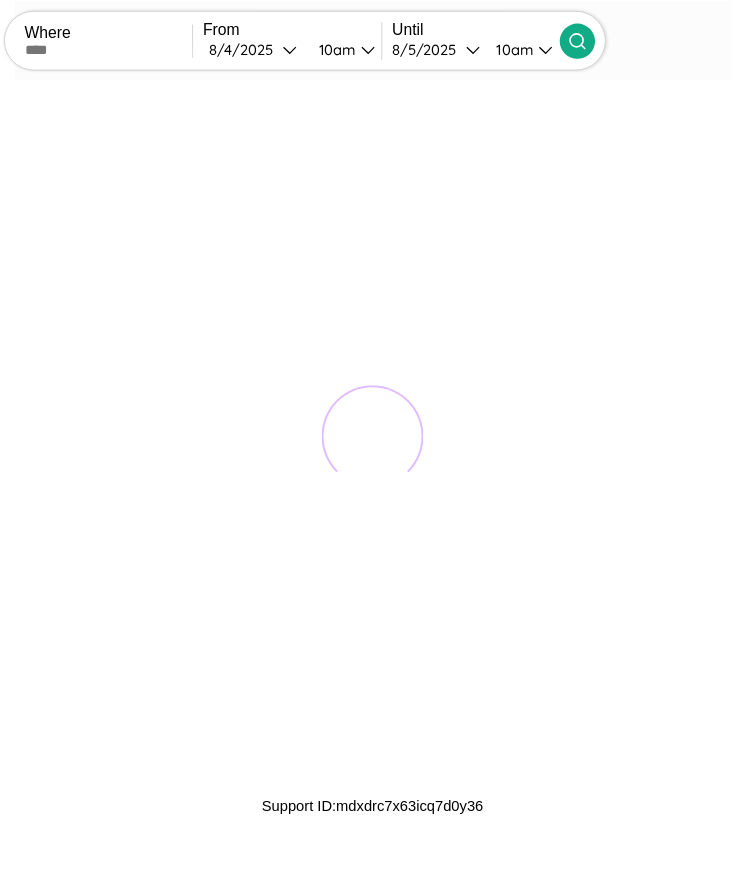 scroll, scrollTop: 0, scrollLeft: 0, axis: both 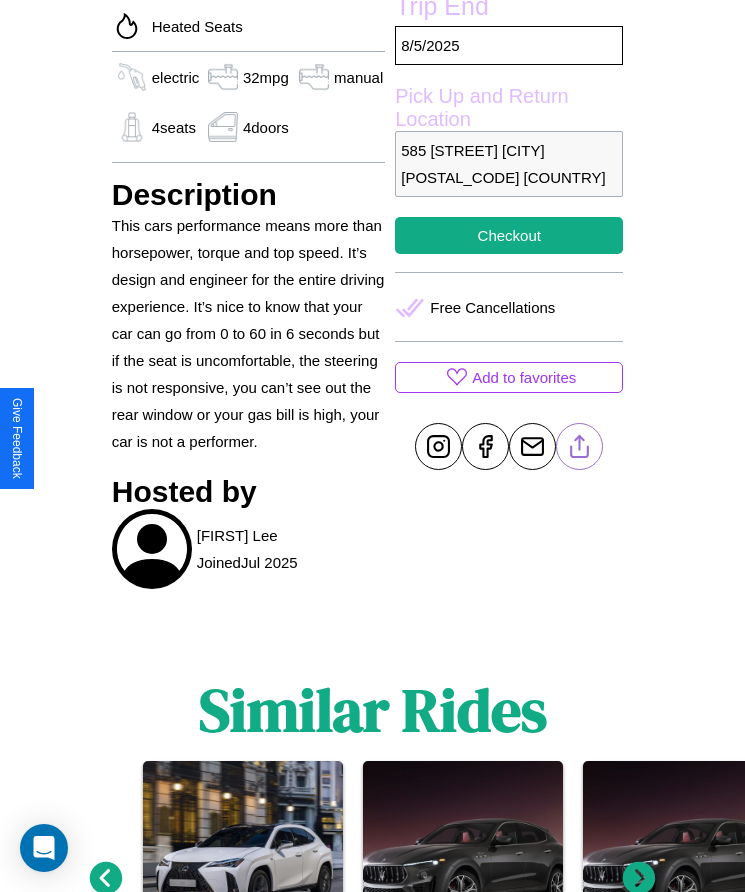 click 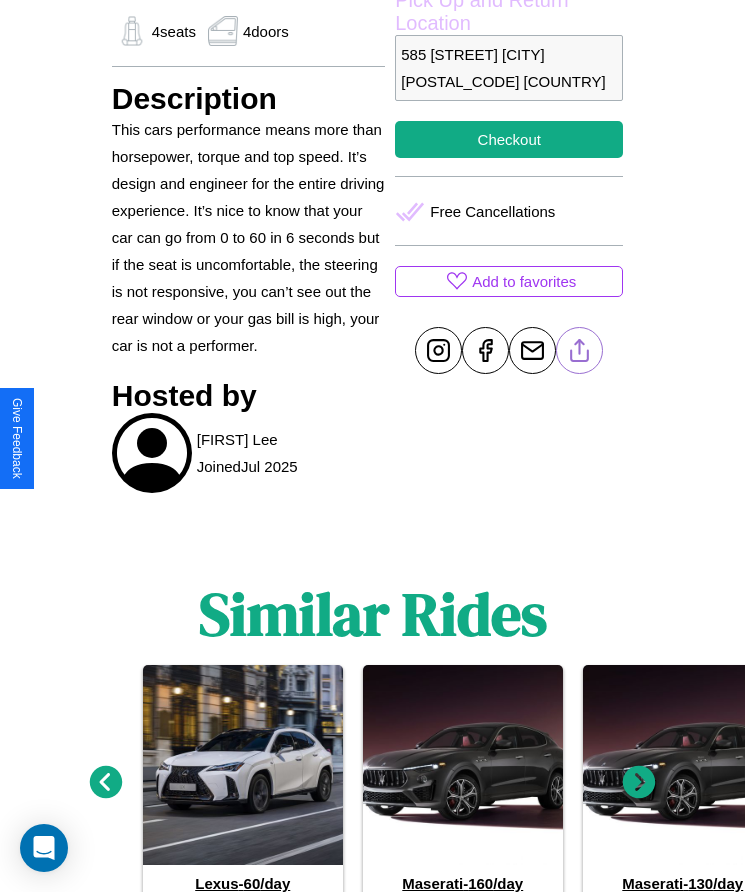 scroll, scrollTop: 835, scrollLeft: 0, axis: vertical 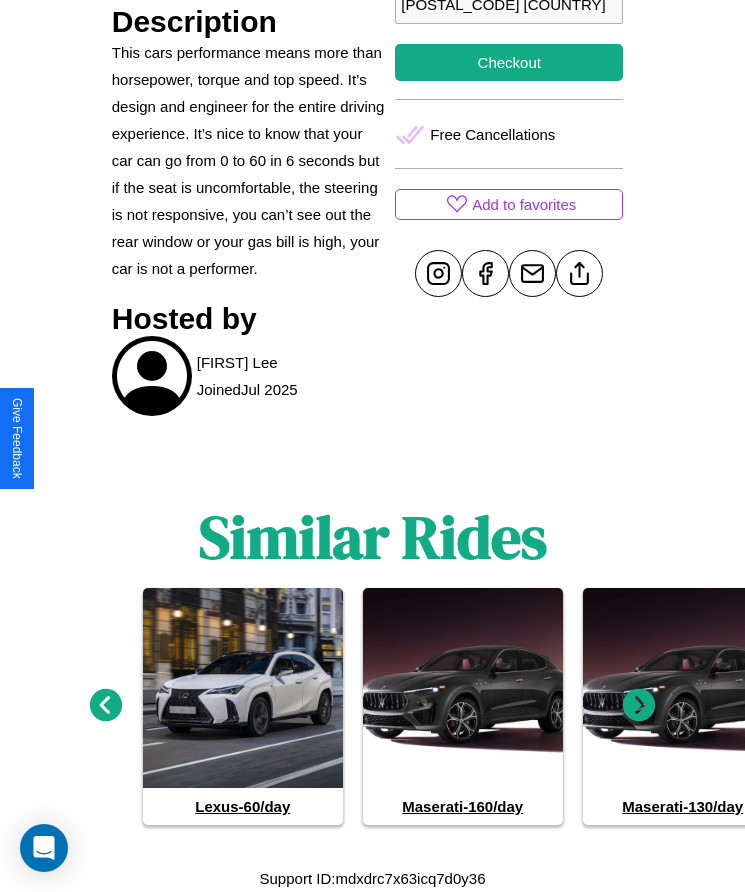 click 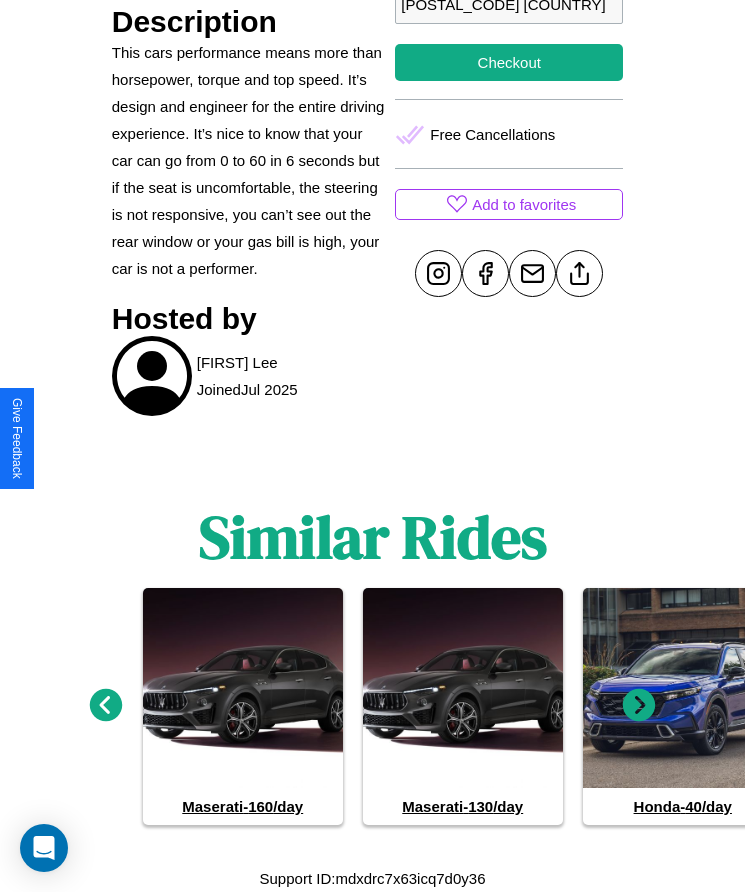 click 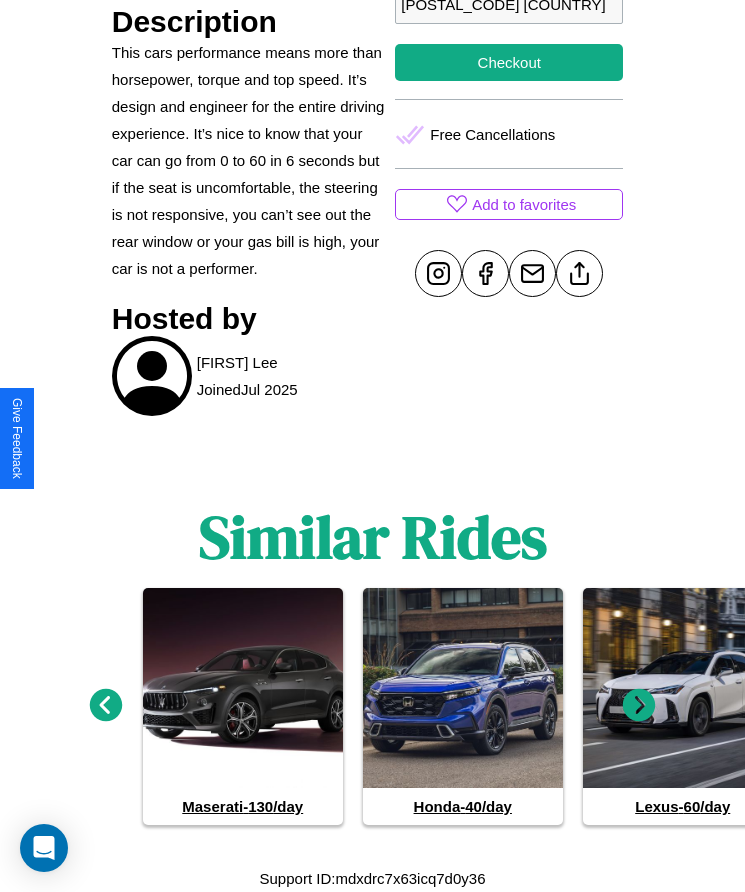 click 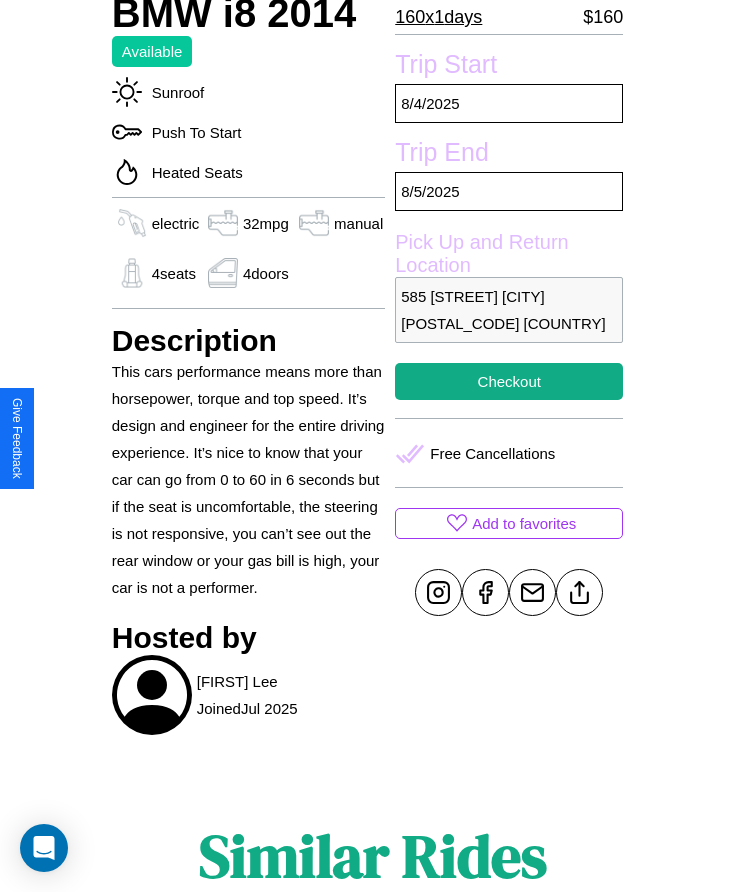 scroll, scrollTop: 451, scrollLeft: 0, axis: vertical 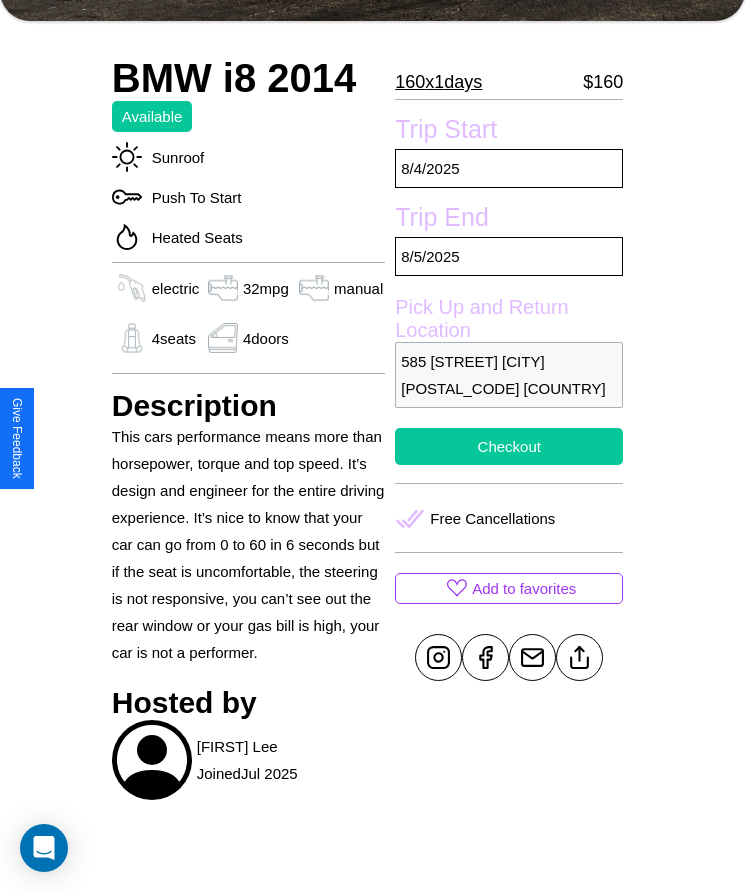 click on "Checkout" at bounding box center [509, 446] 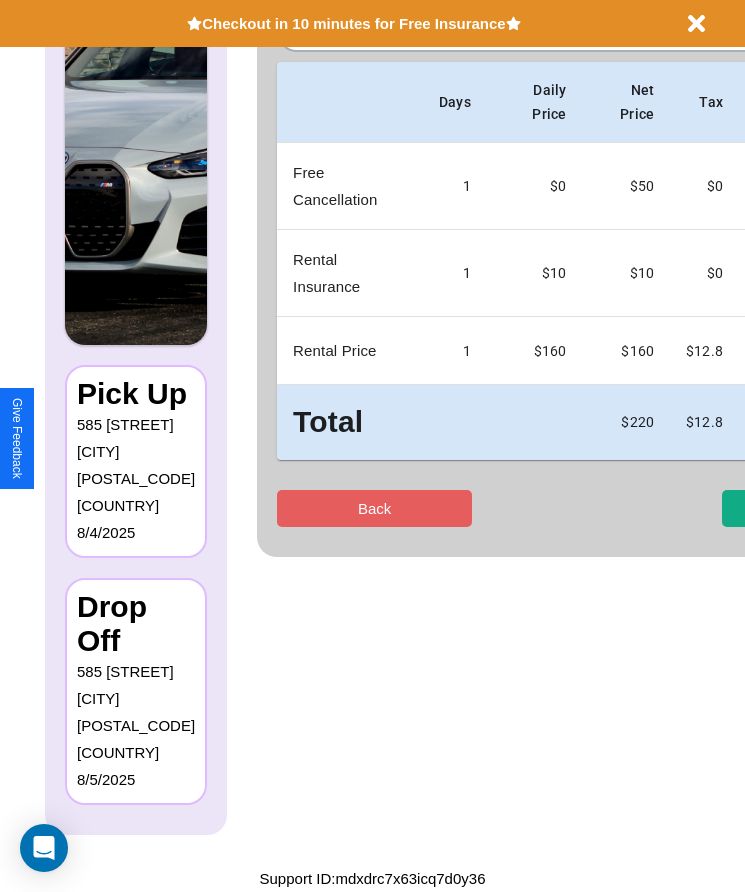 scroll, scrollTop: 0, scrollLeft: 0, axis: both 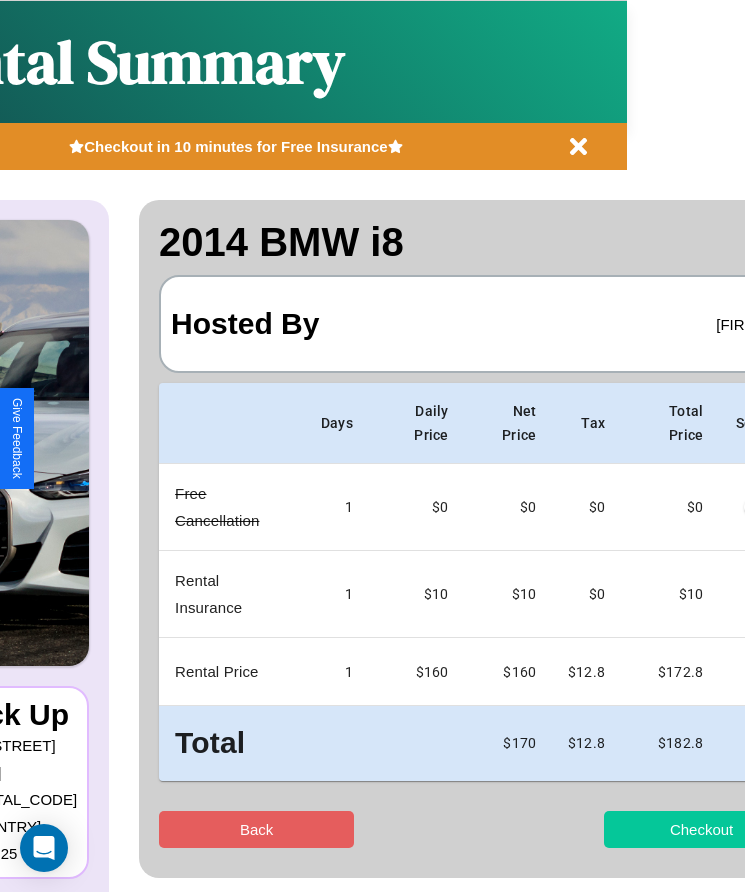 click on "Checkout" at bounding box center (701, 829) 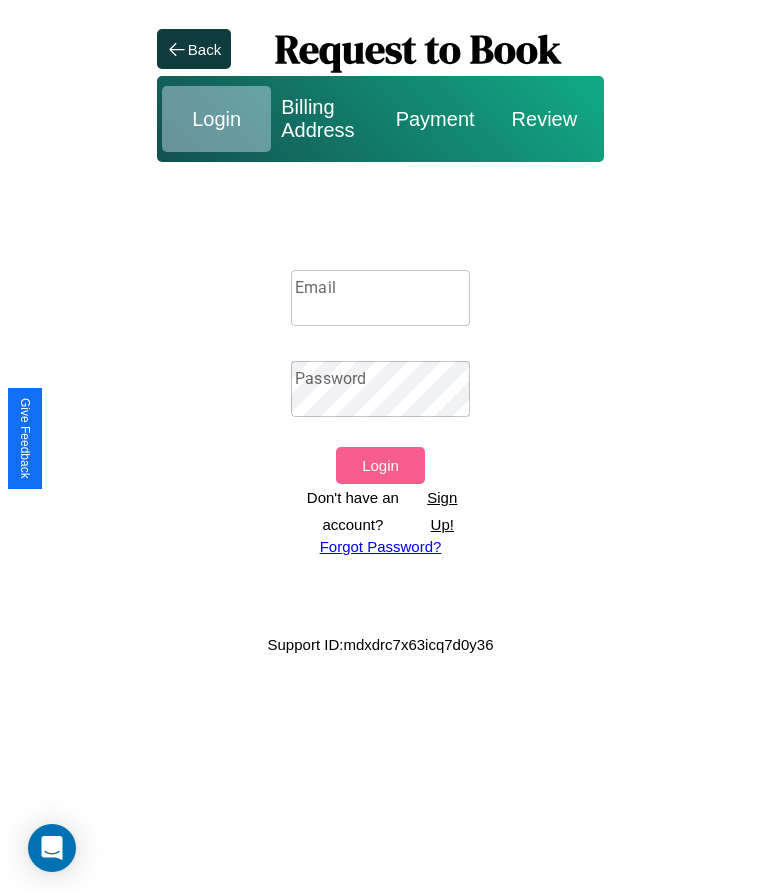 scroll, scrollTop: 0, scrollLeft: 0, axis: both 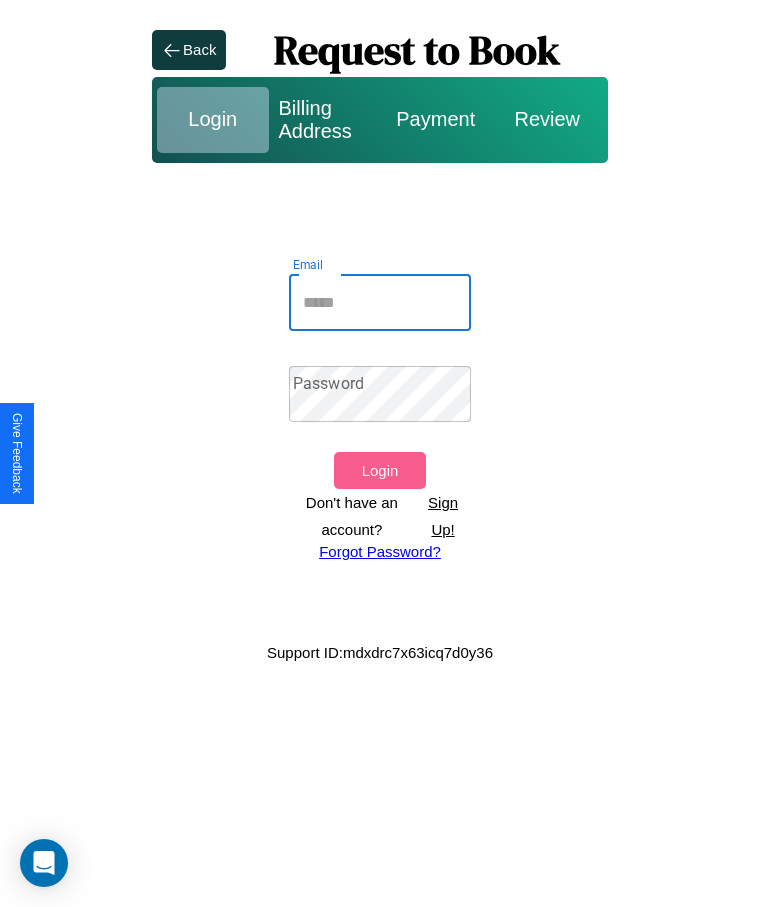 click on "Email" at bounding box center (380, 303) 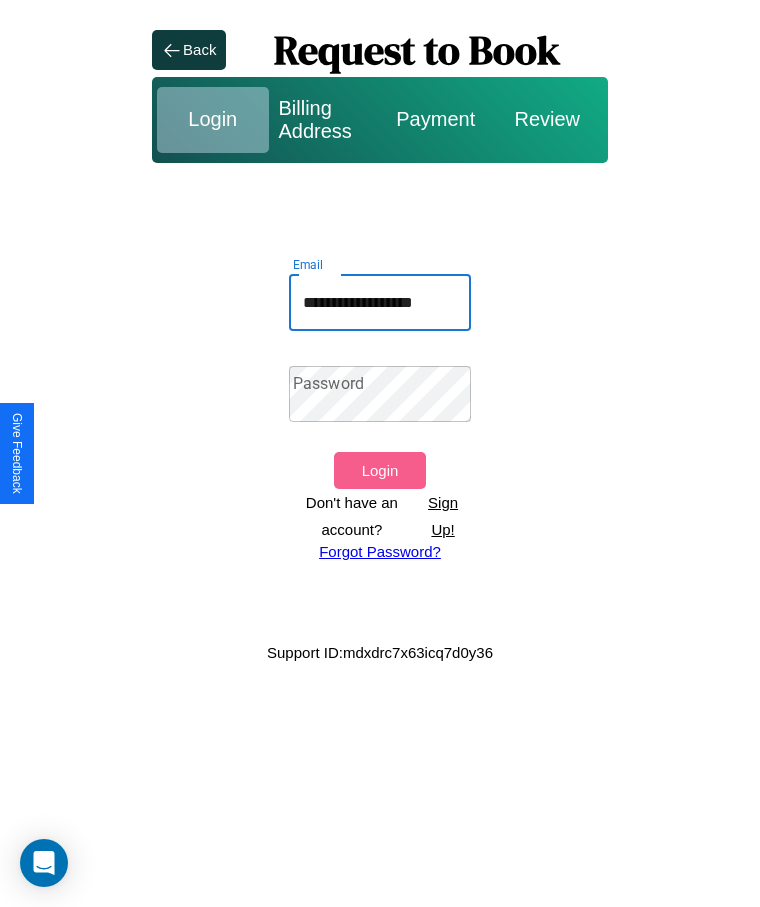 type on "**********" 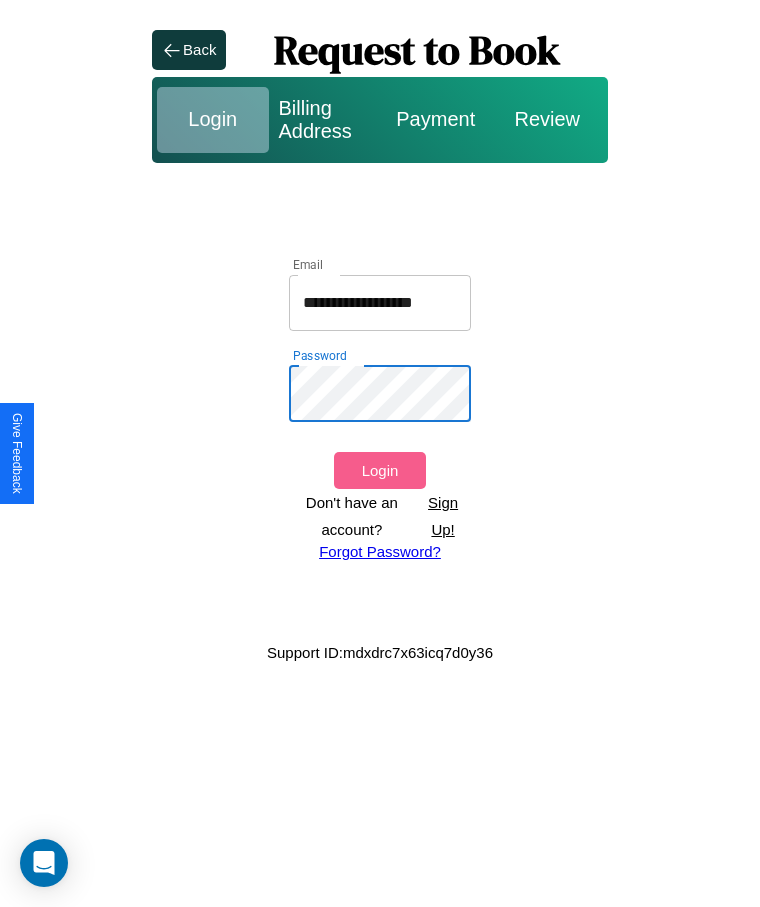 click on "Login" at bounding box center [379, 470] 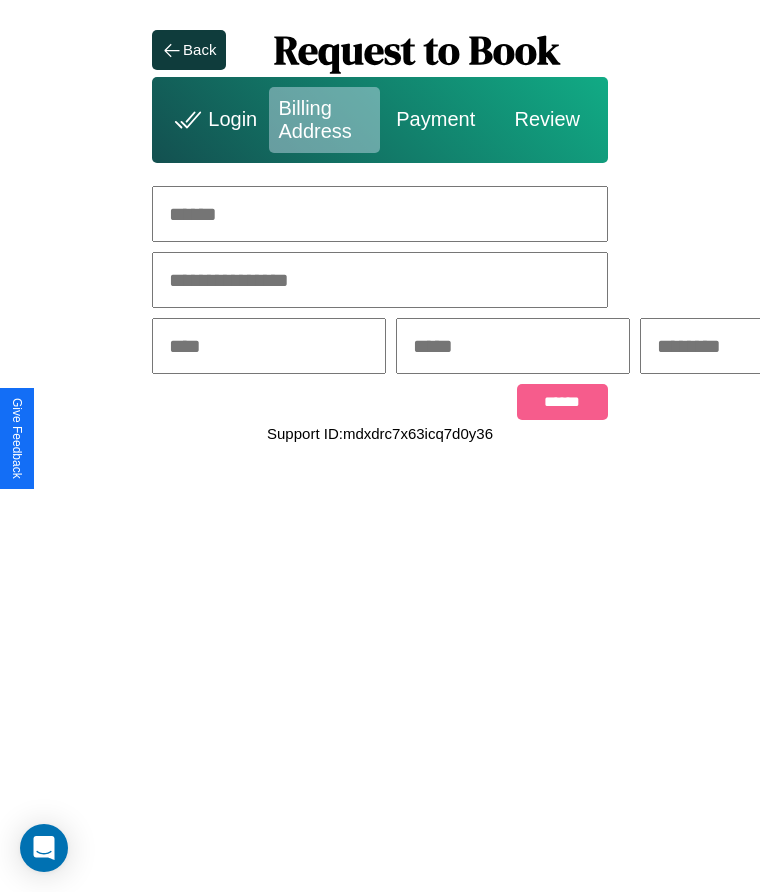 scroll, scrollTop: 0, scrollLeft: 309, axis: horizontal 